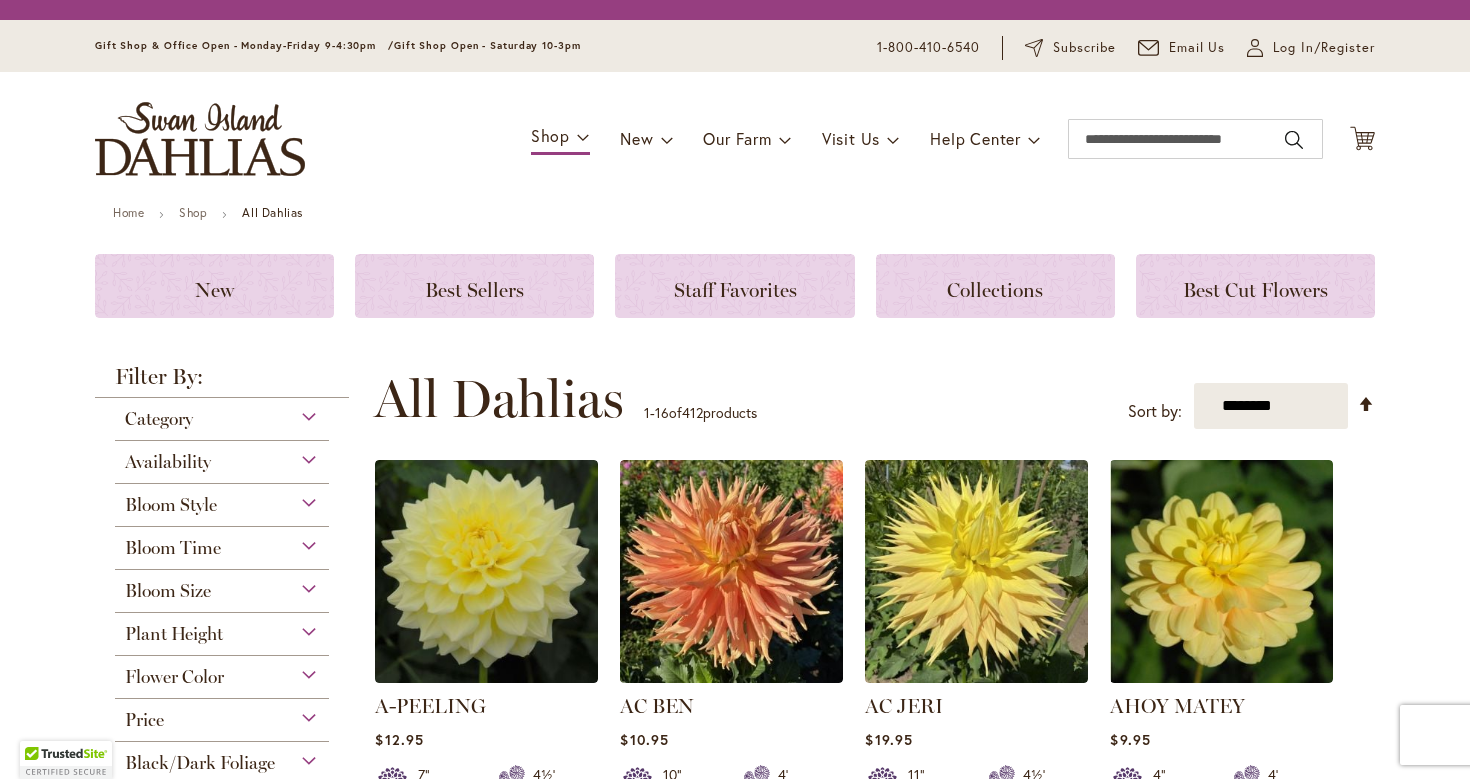 scroll, scrollTop: 0, scrollLeft: 0, axis: both 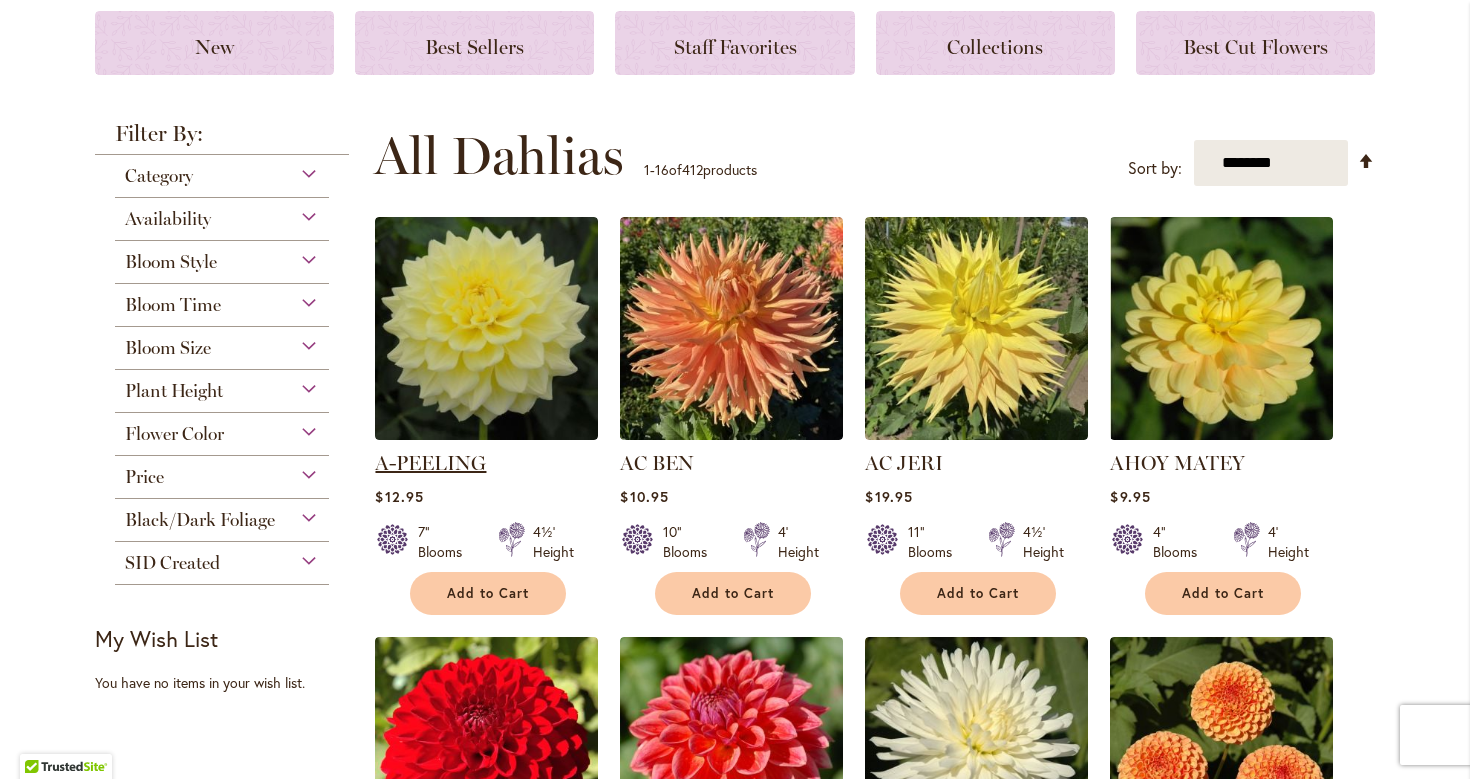 drag, startPoint x: 495, startPoint y: 457, endPoint x: 378, endPoint y: 459, distance: 117.01709 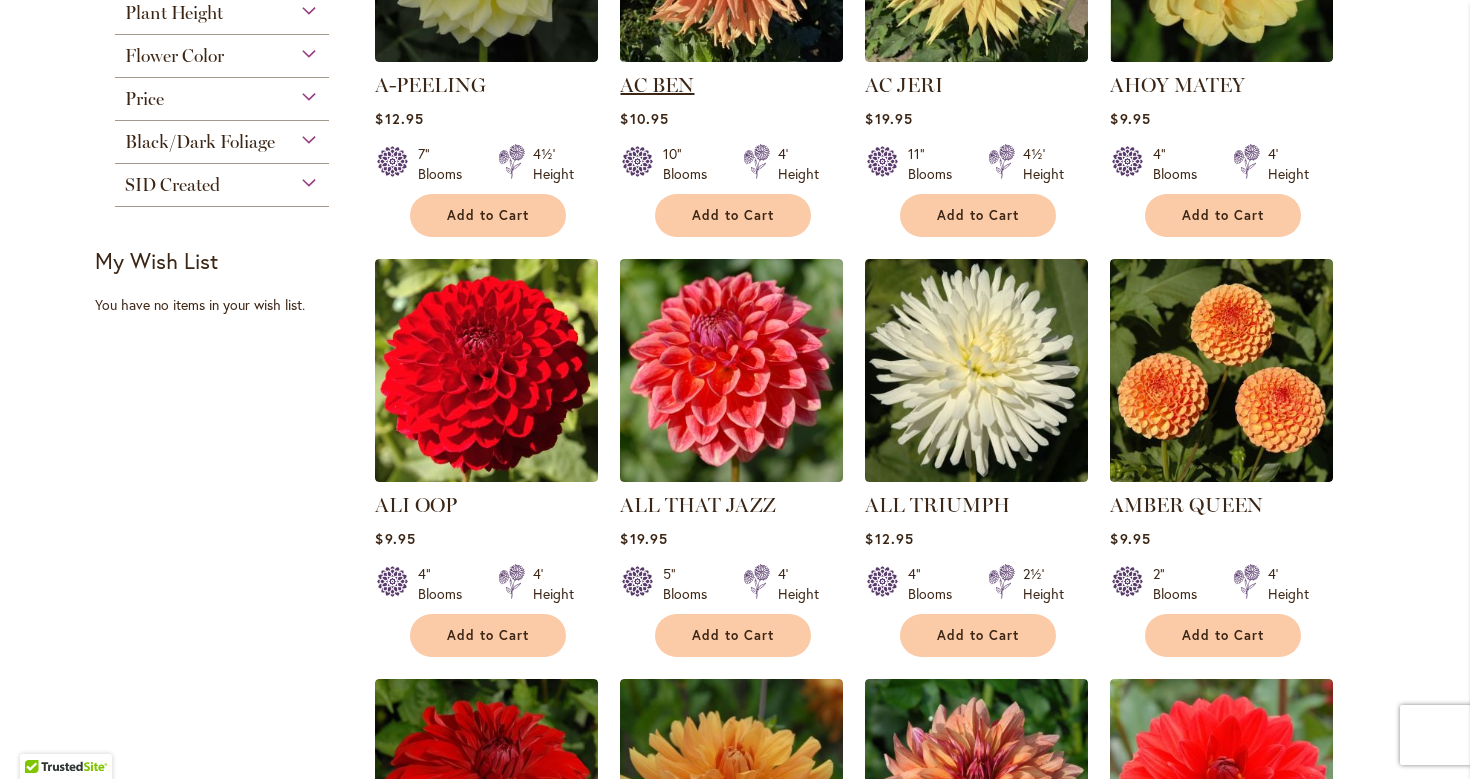 scroll, scrollTop: 671, scrollLeft: 0, axis: vertical 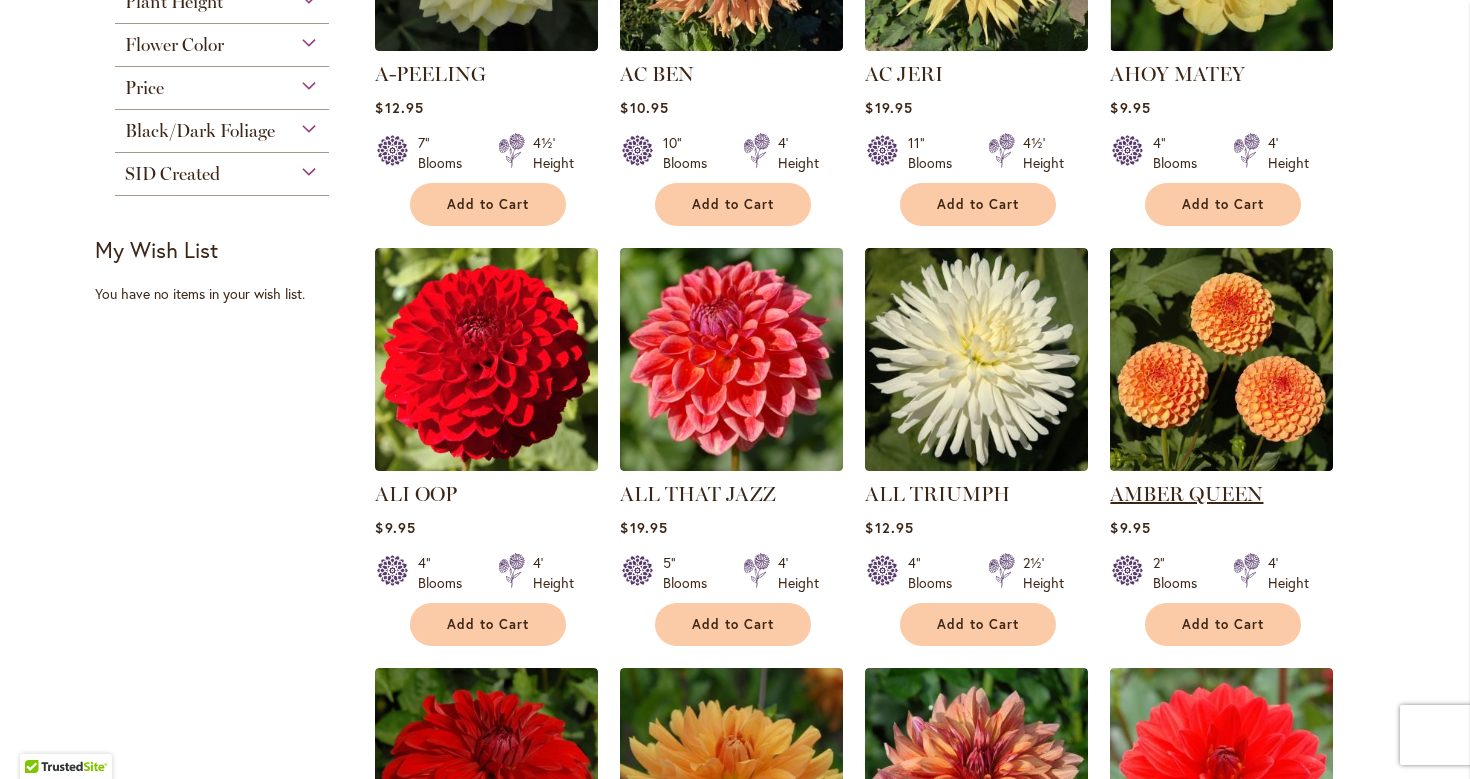 copy on "AMBER QUEEN" 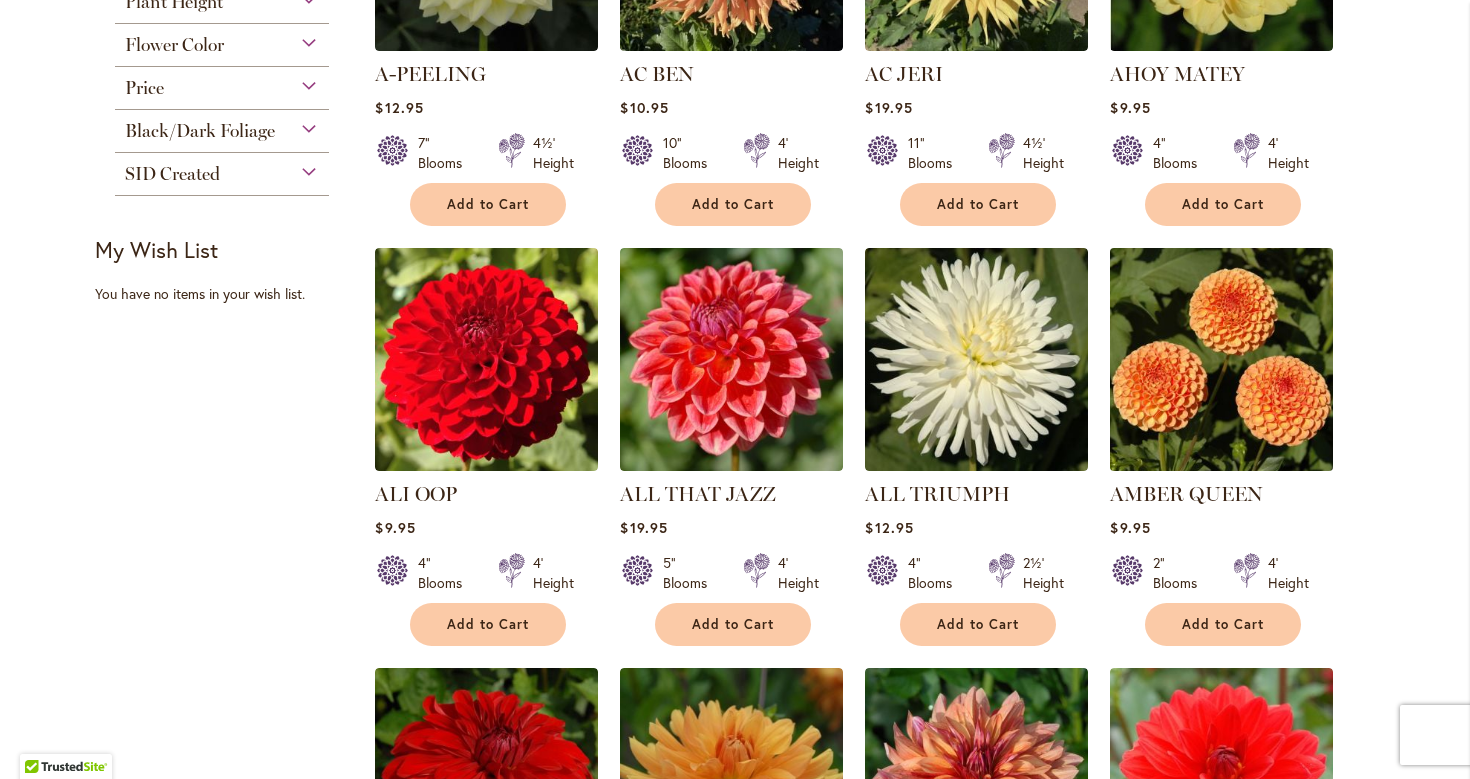 click at bounding box center [1222, 360] 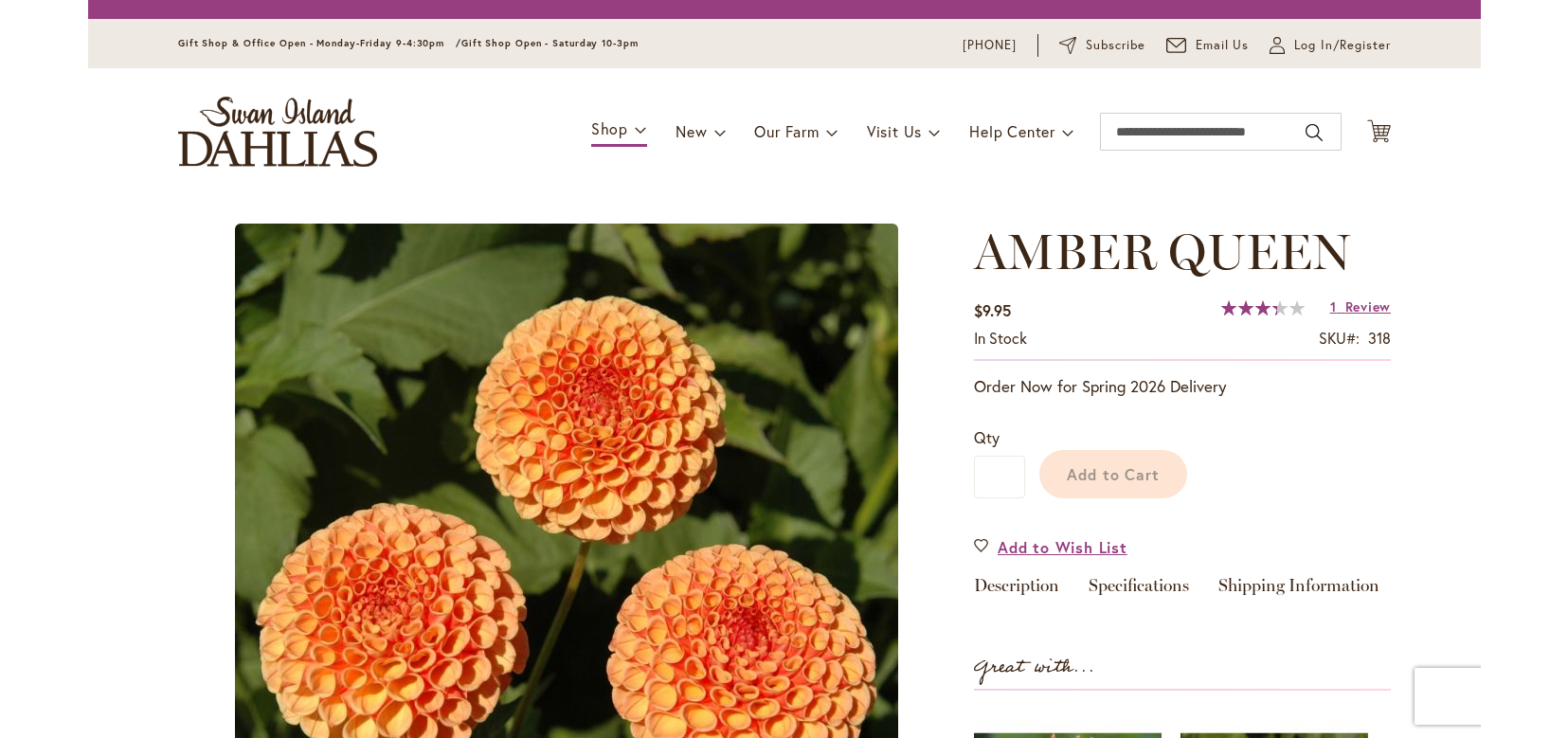 scroll, scrollTop: 0, scrollLeft: 0, axis: both 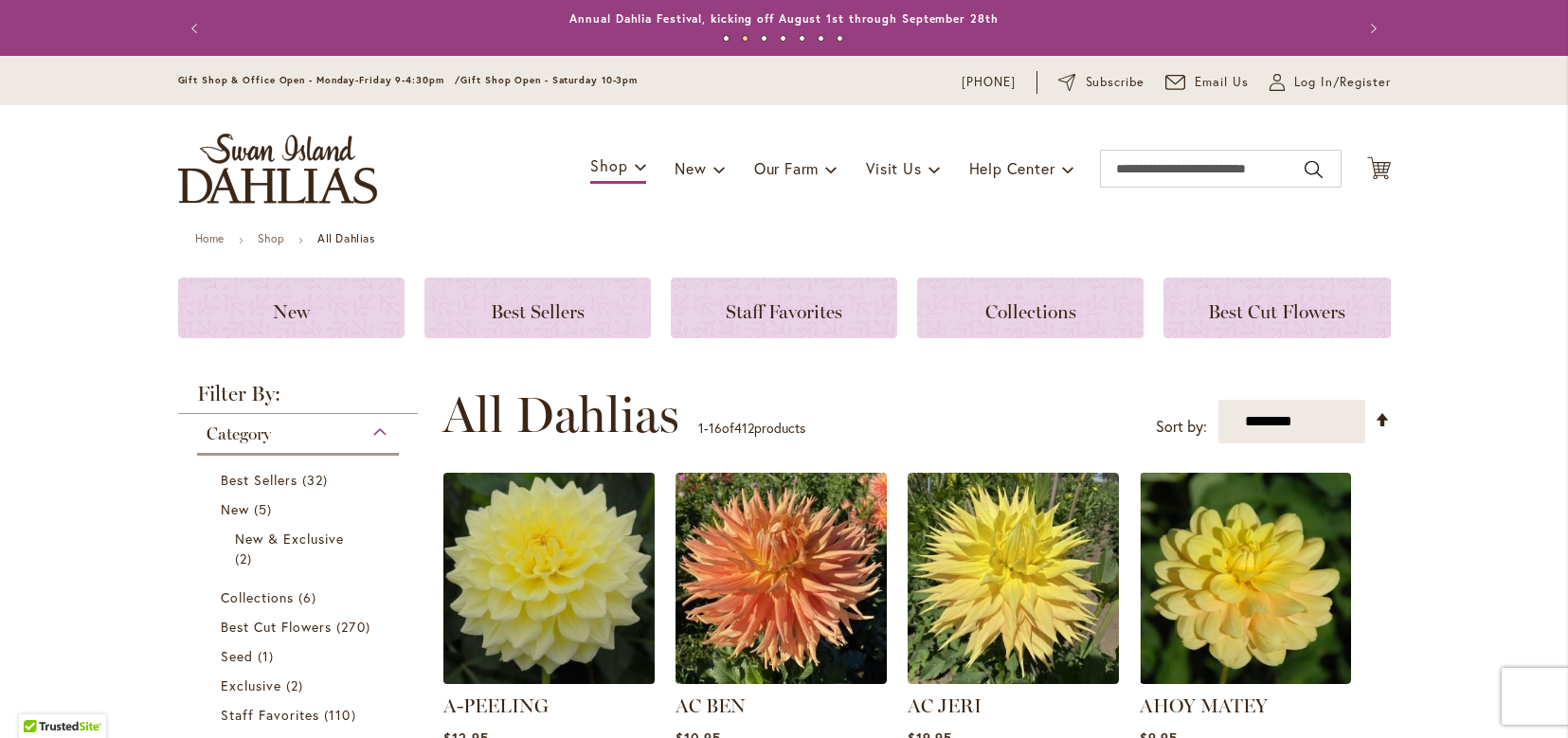 click at bounding box center [549, 579] 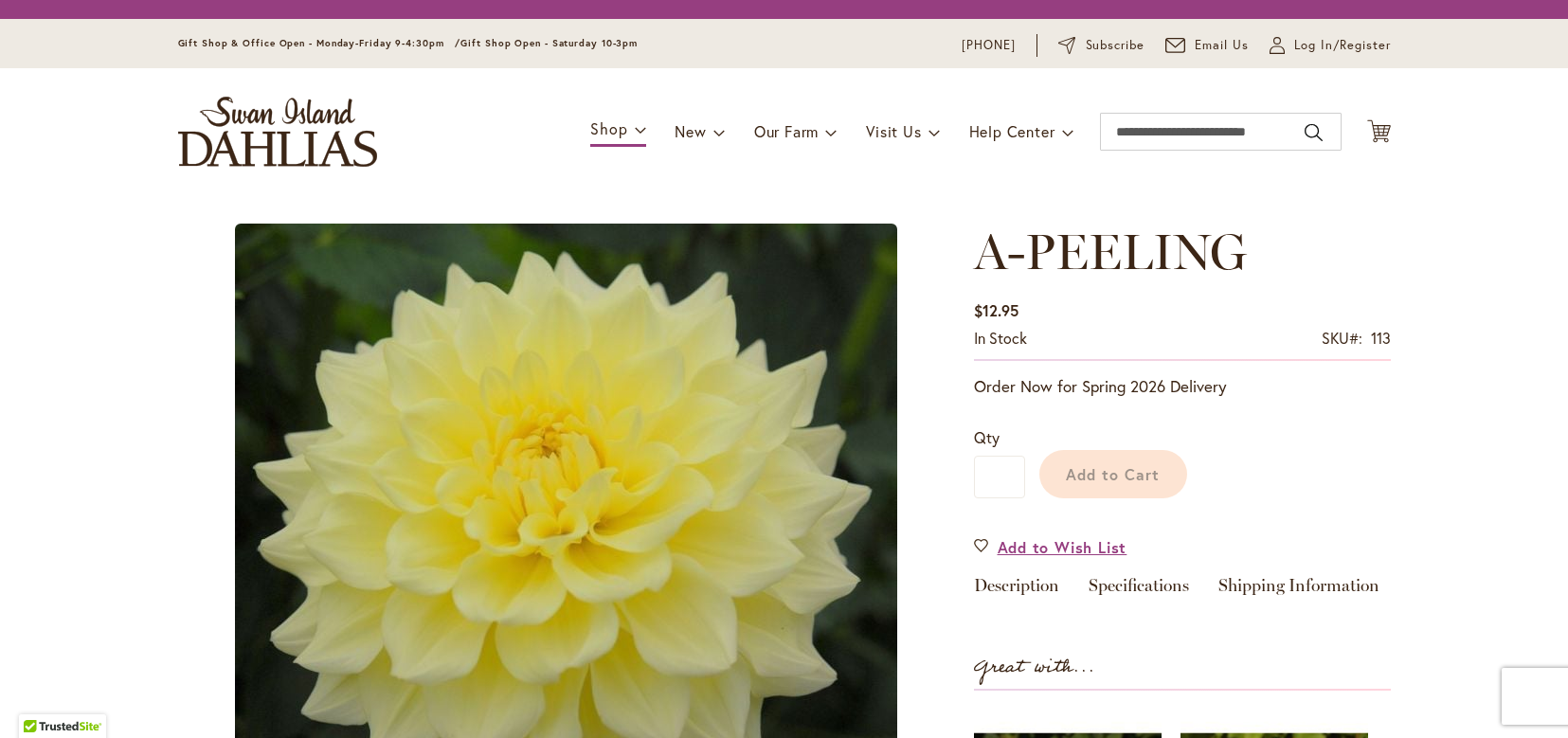 scroll, scrollTop: 0, scrollLeft: 0, axis: both 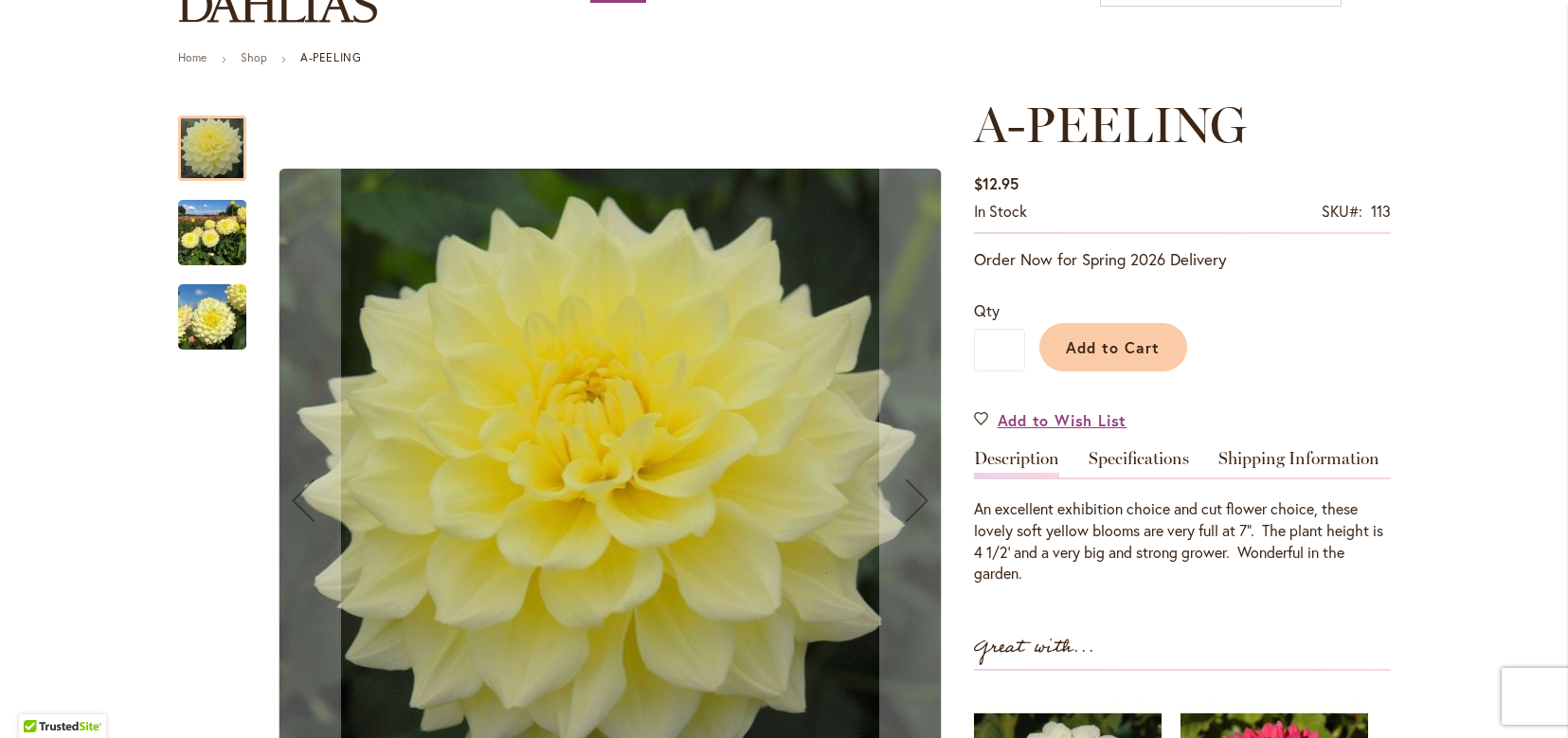 click at bounding box center [212, 233] 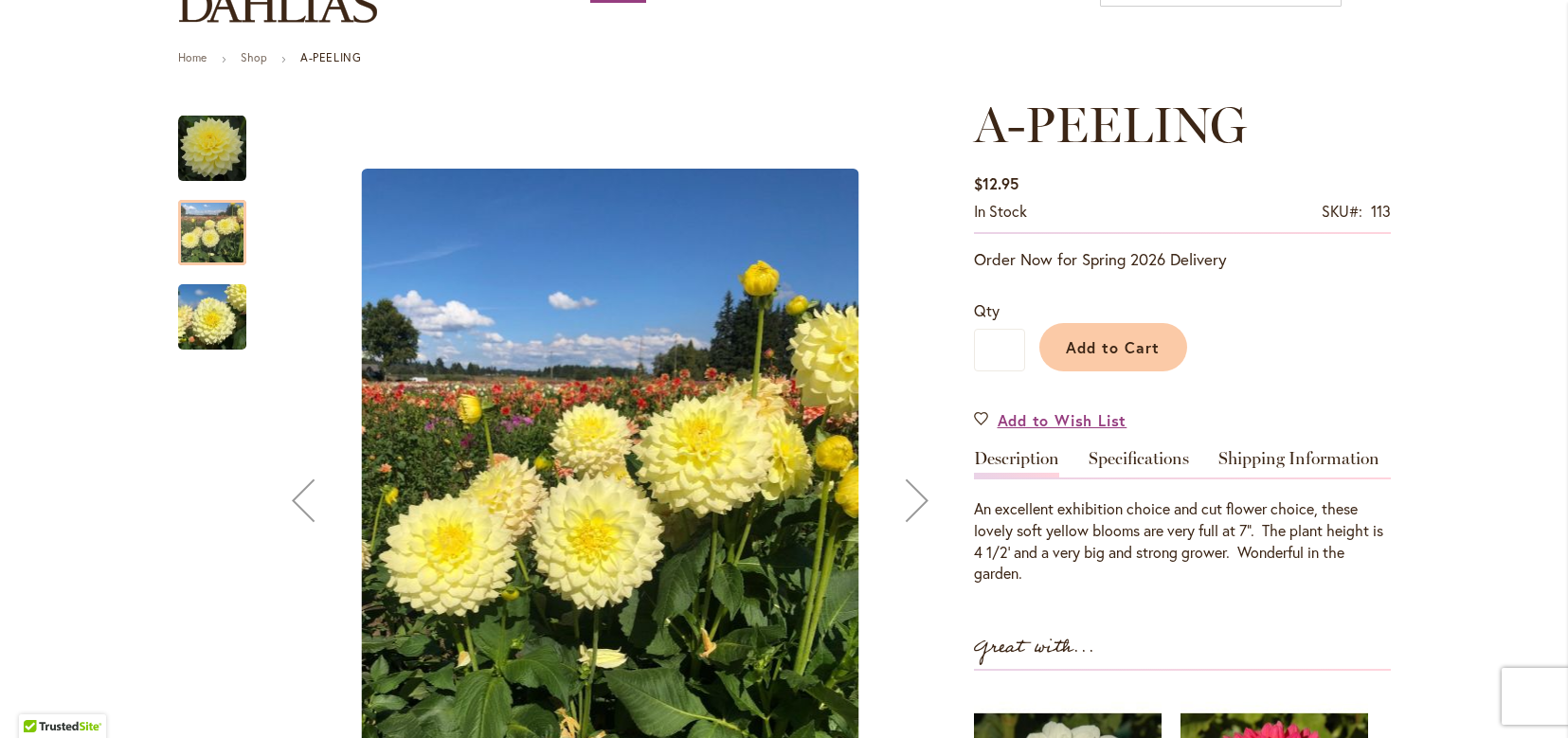 click at bounding box center [212, 317] 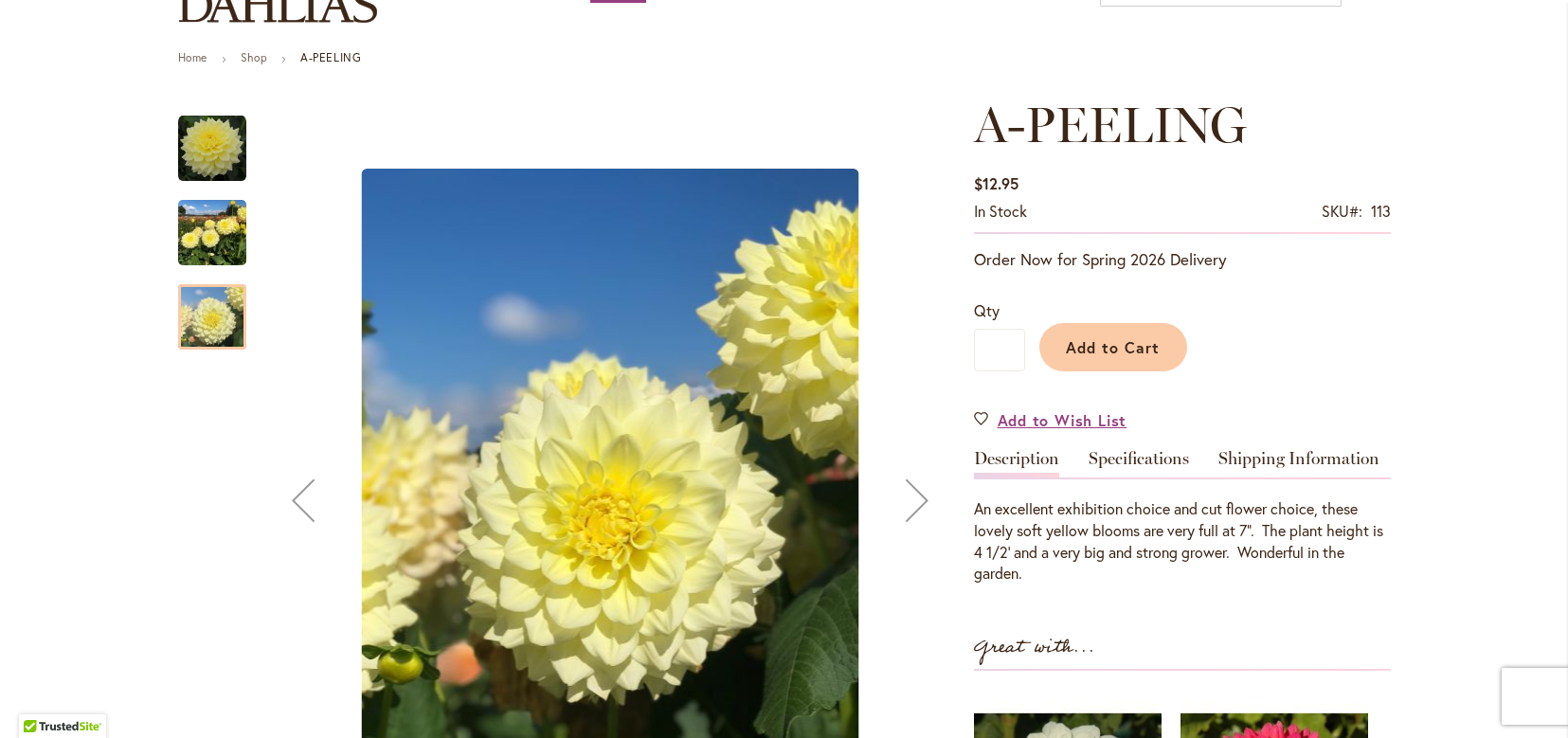 click at bounding box center [212, 149] 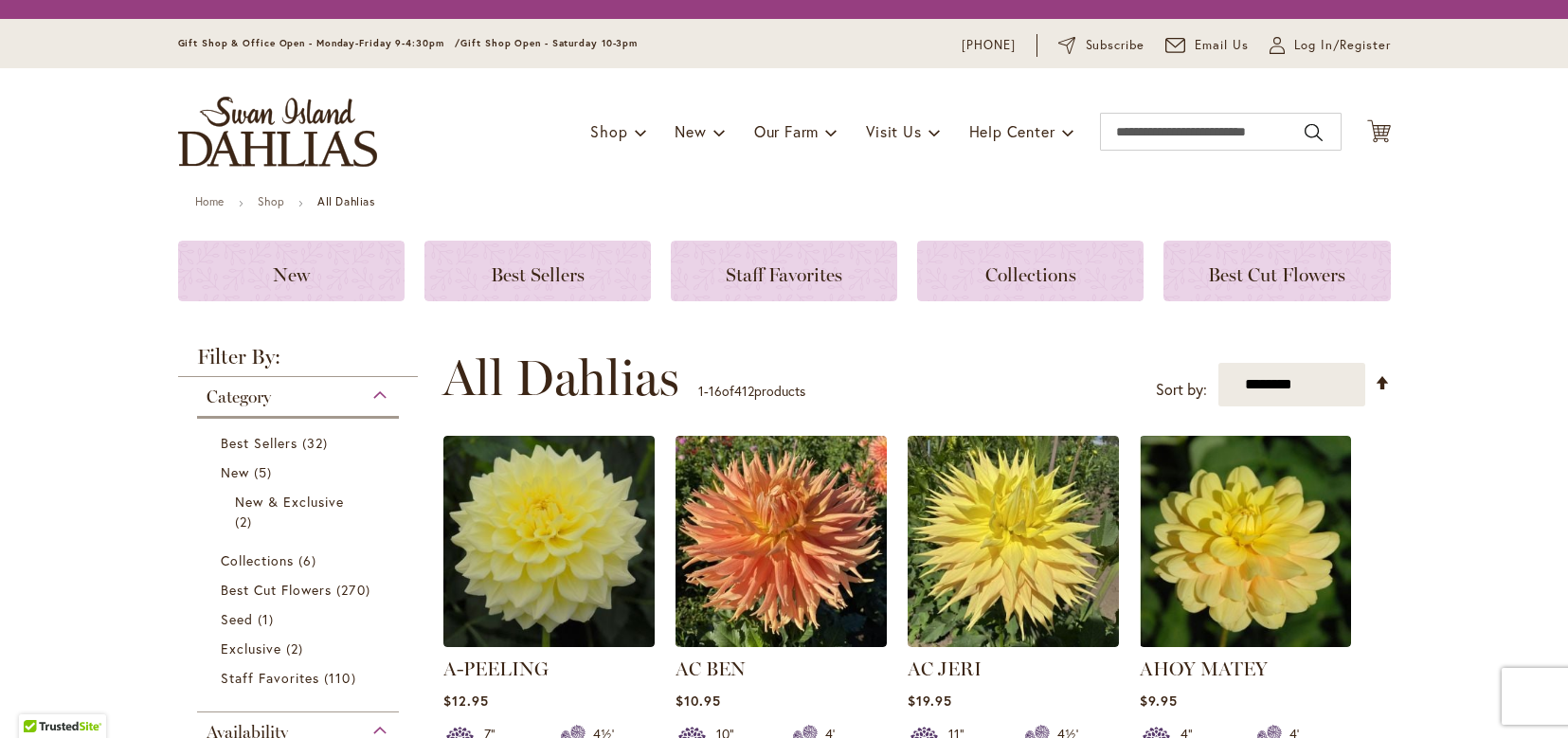 scroll, scrollTop: 0, scrollLeft: 0, axis: both 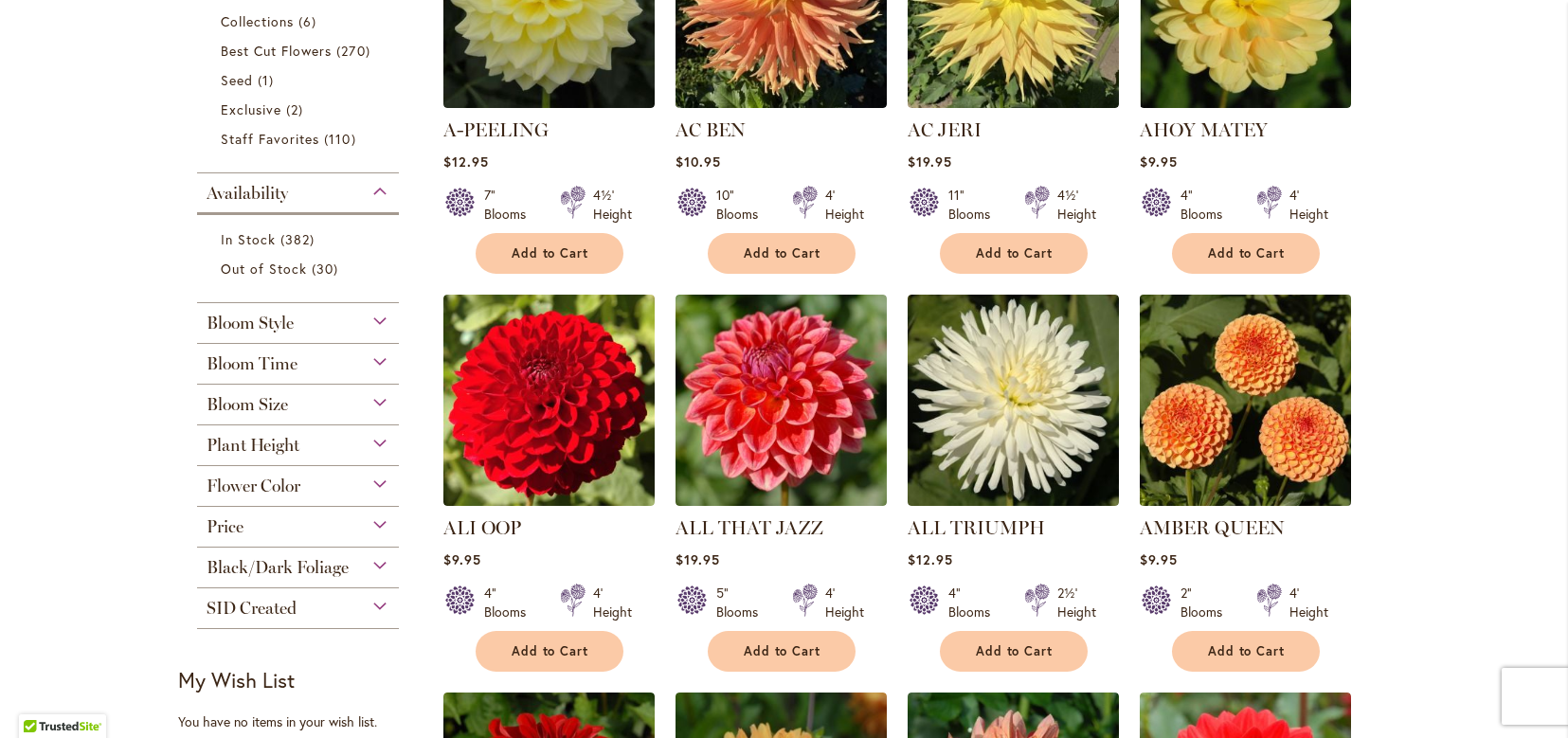 click at bounding box center [1245, 401] 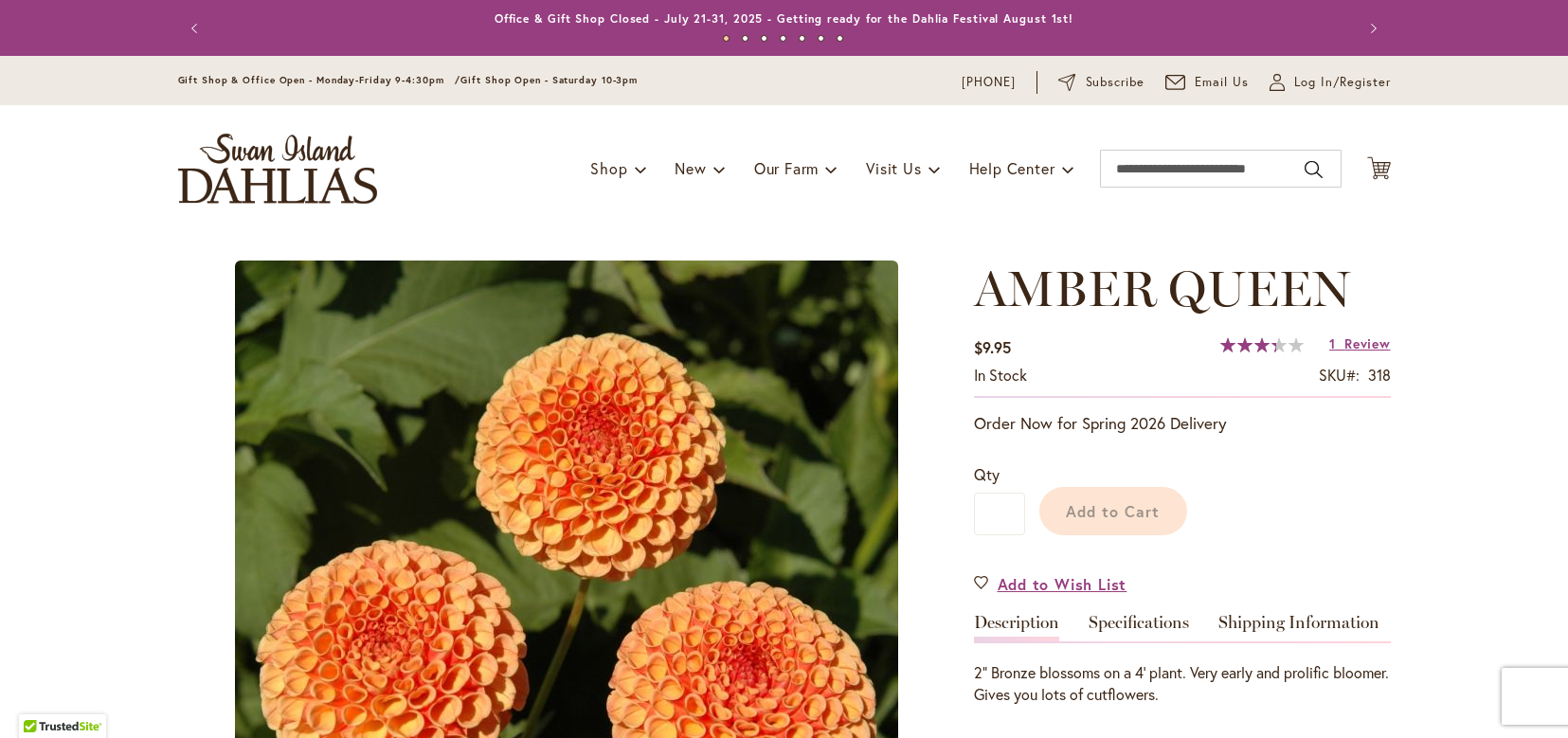 scroll, scrollTop: 0, scrollLeft: 0, axis: both 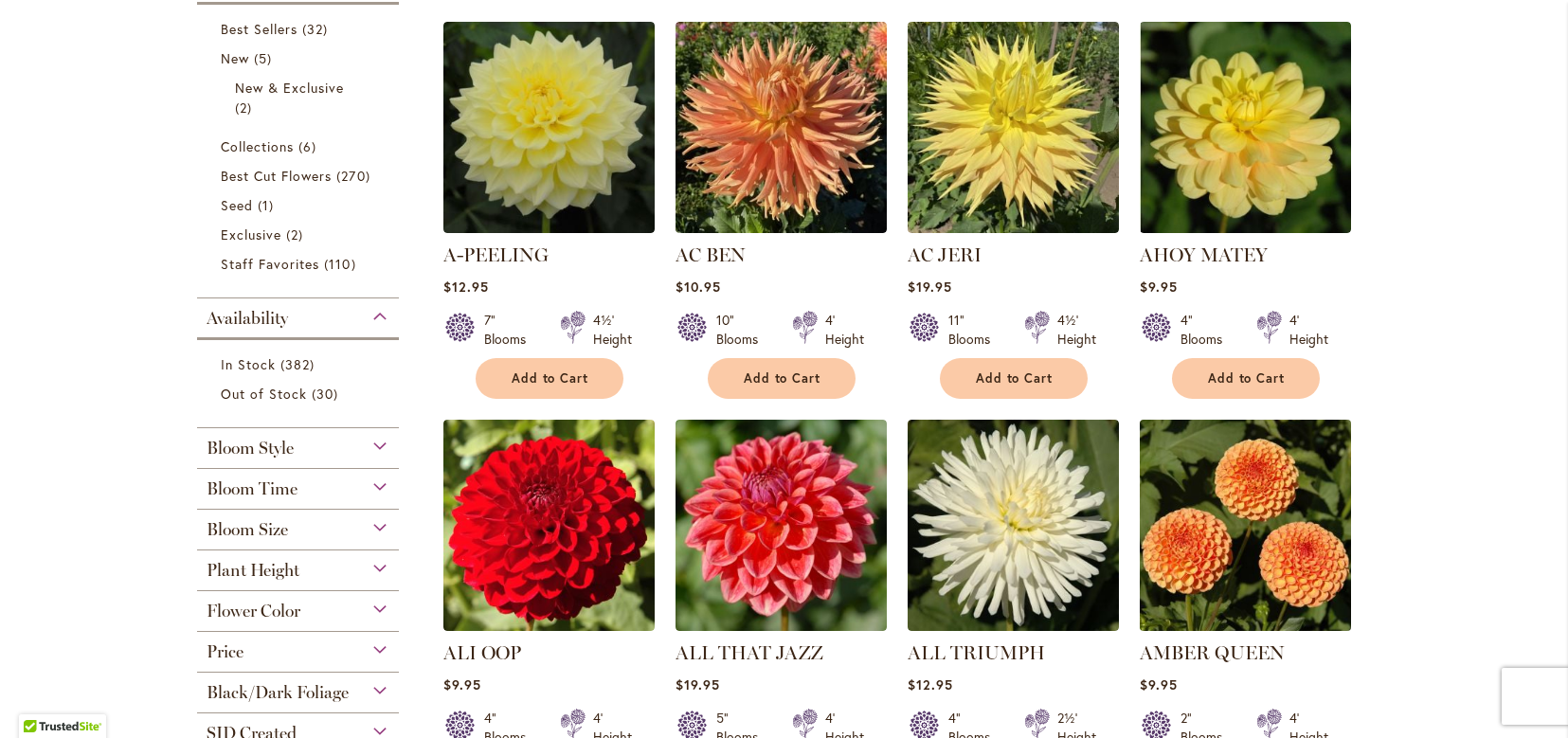 click at bounding box center [1245, 526] 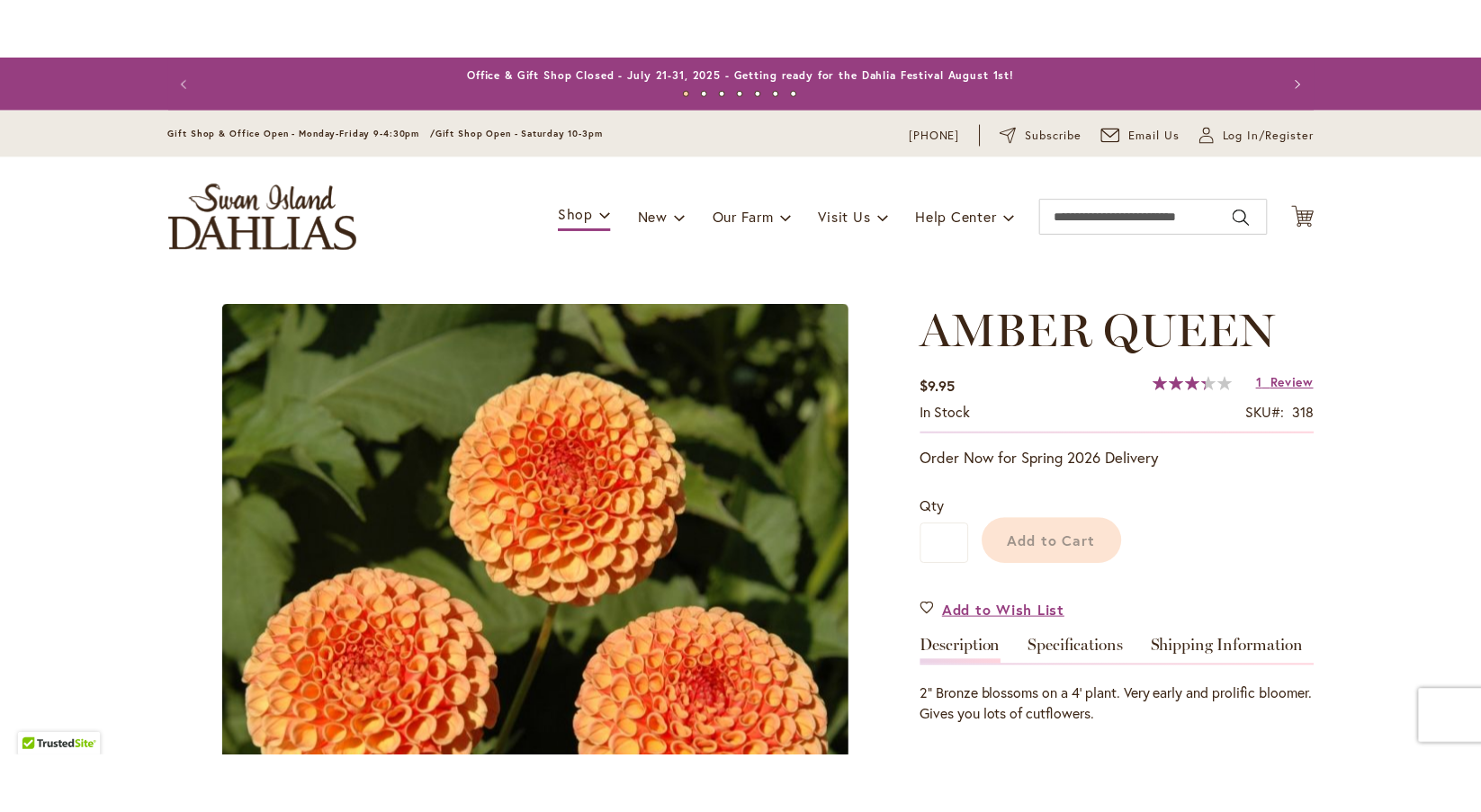 scroll, scrollTop: 0, scrollLeft: 0, axis: both 